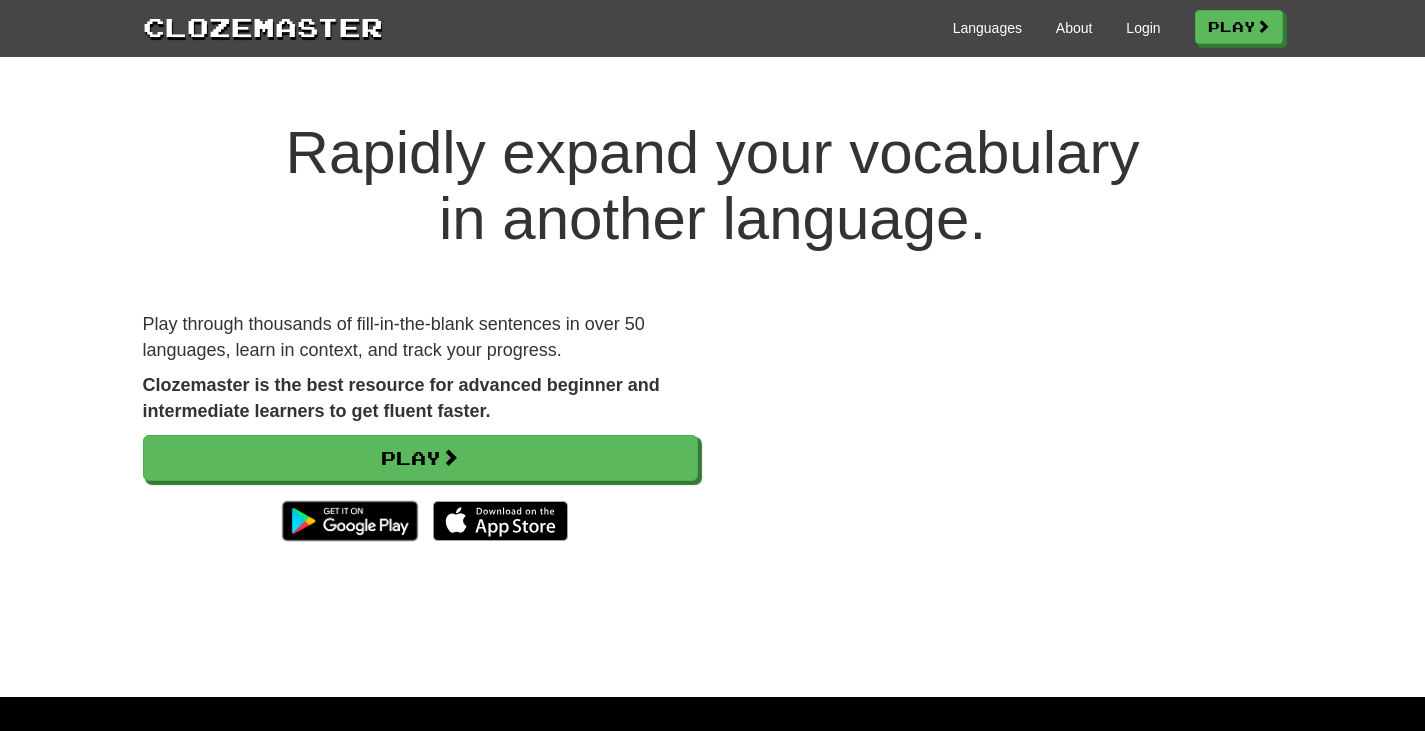 scroll, scrollTop: 0, scrollLeft: 0, axis: both 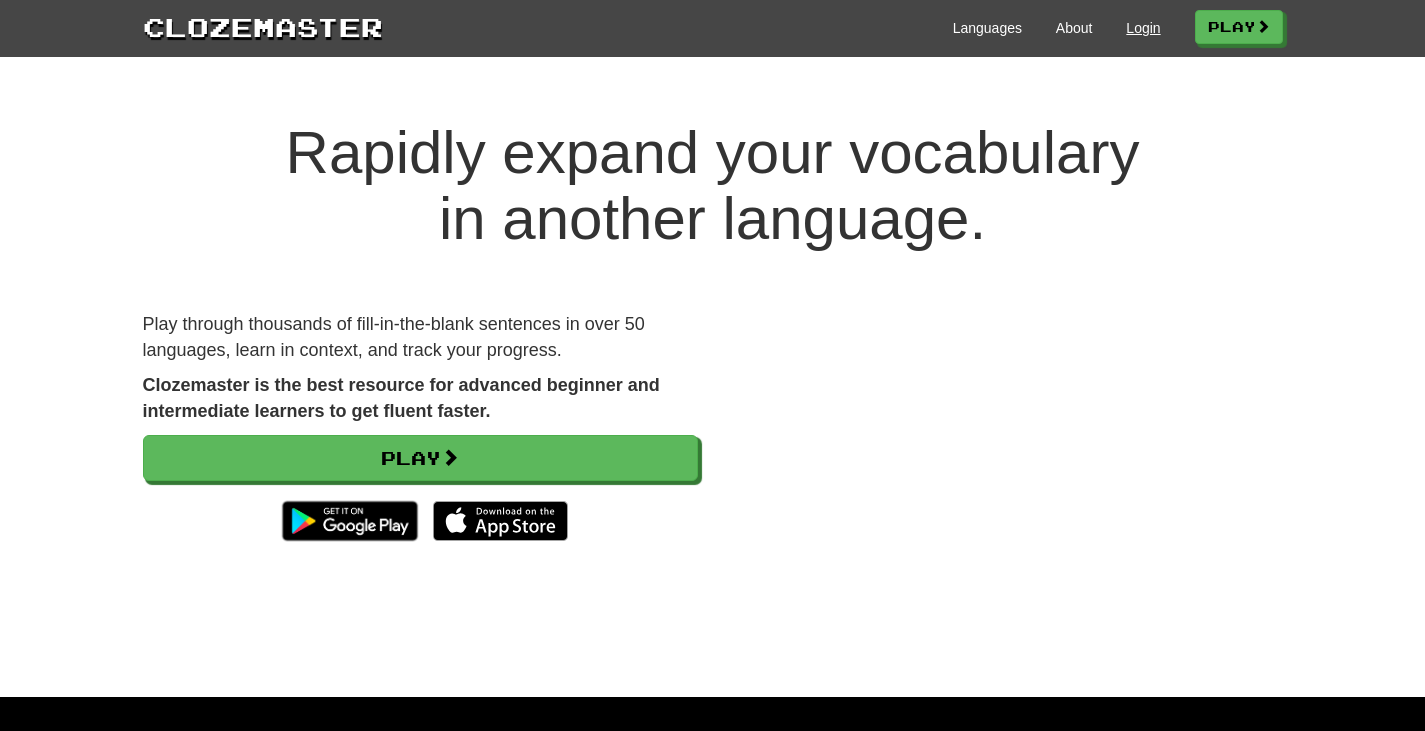 click on "Languages
About
Login
Play" at bounding box center [833, 26] 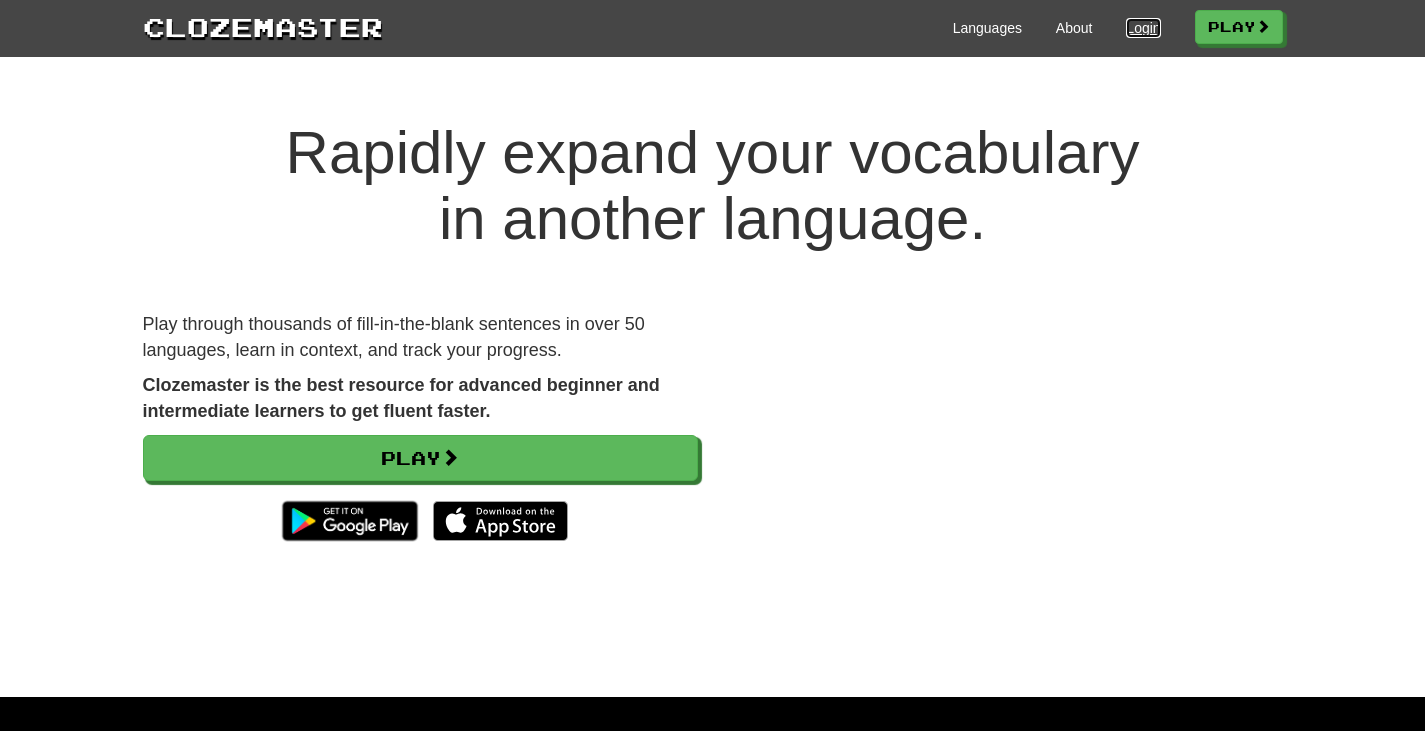 click on "Login" at bounding box center (1143, 28) 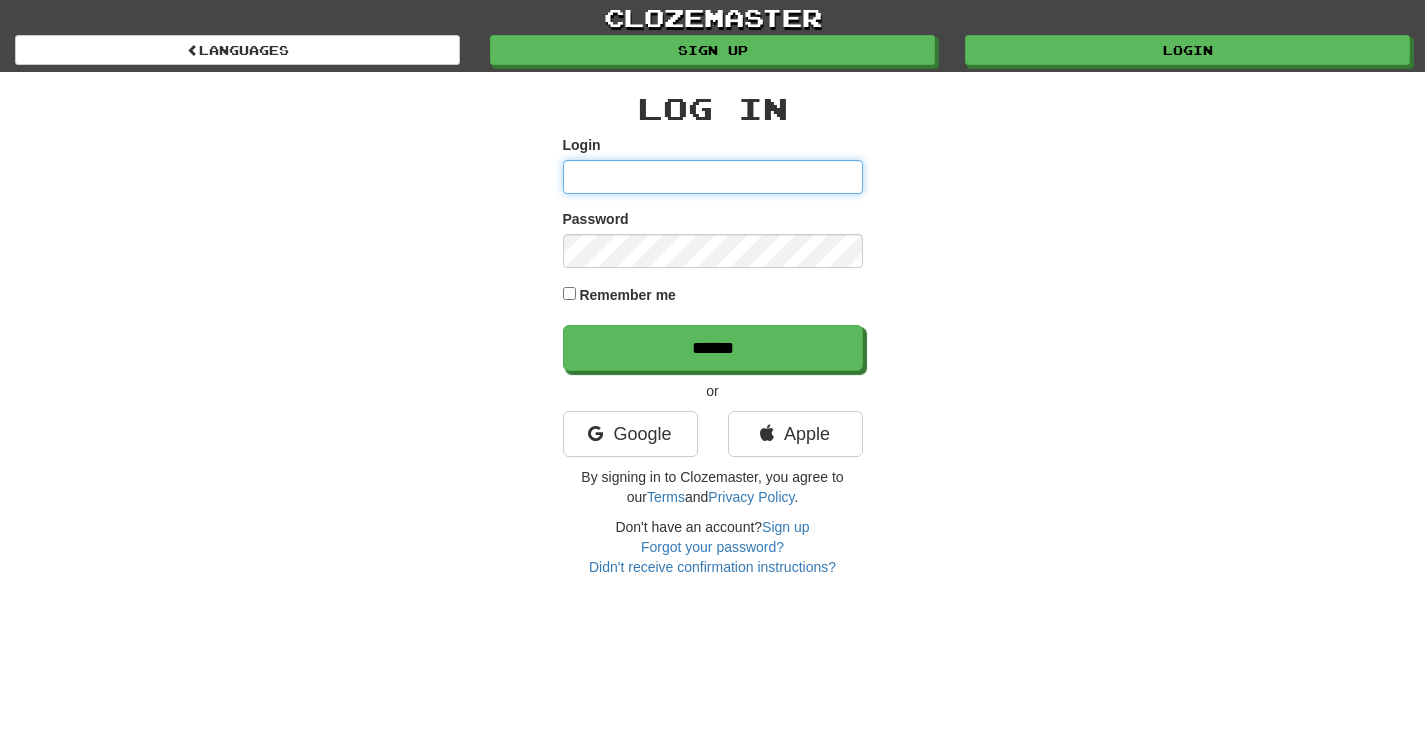scroll, scrollTop: 0, scrollLeft: 0, axis: both 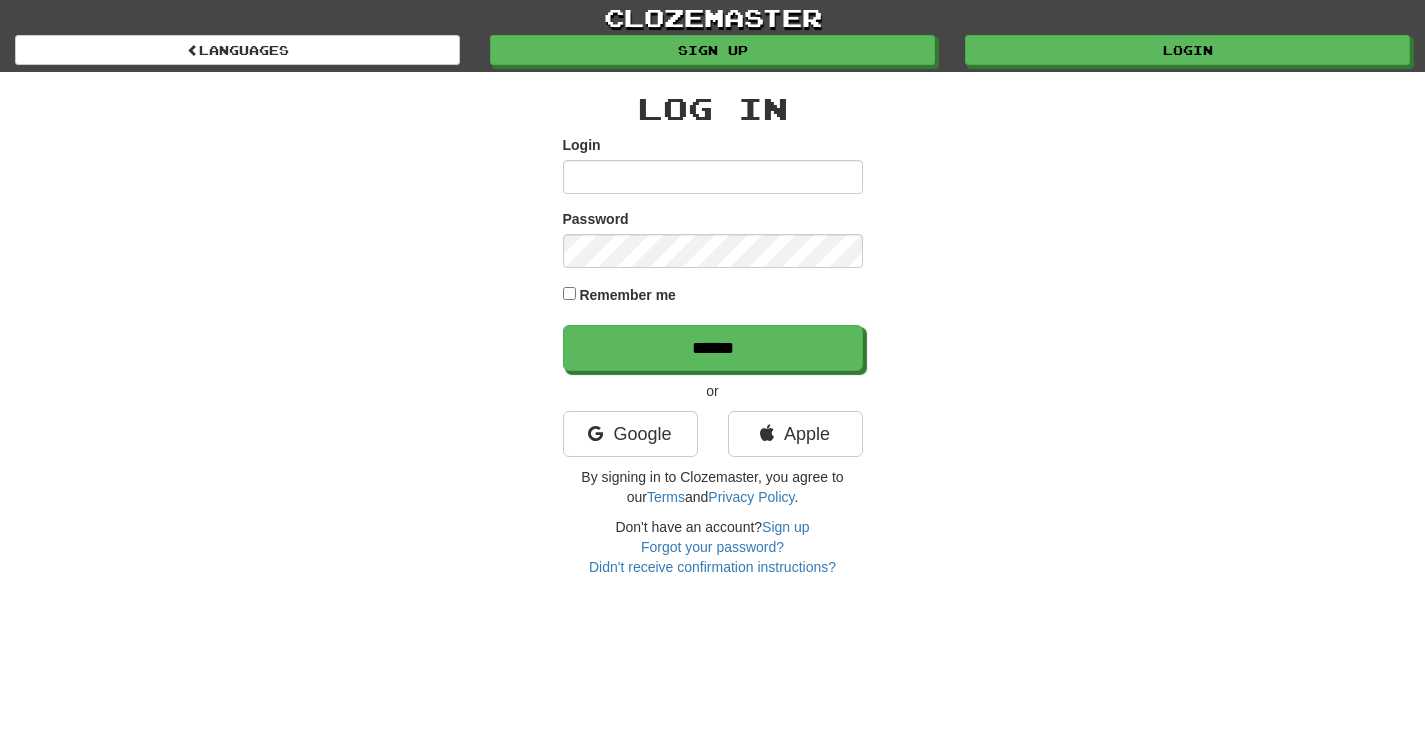 click on "Google" at bounding box center [630, 439] 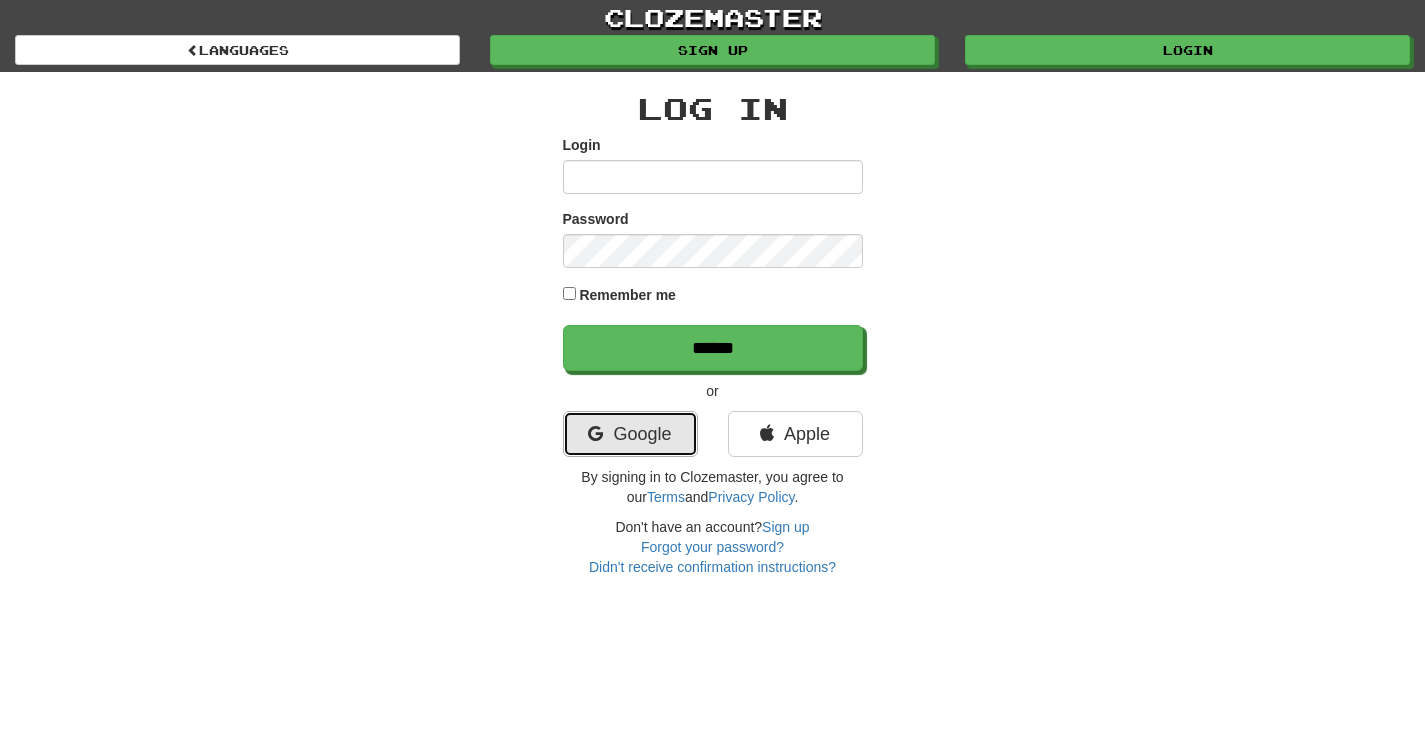 click on "Google" at bounding box center [630, 434] 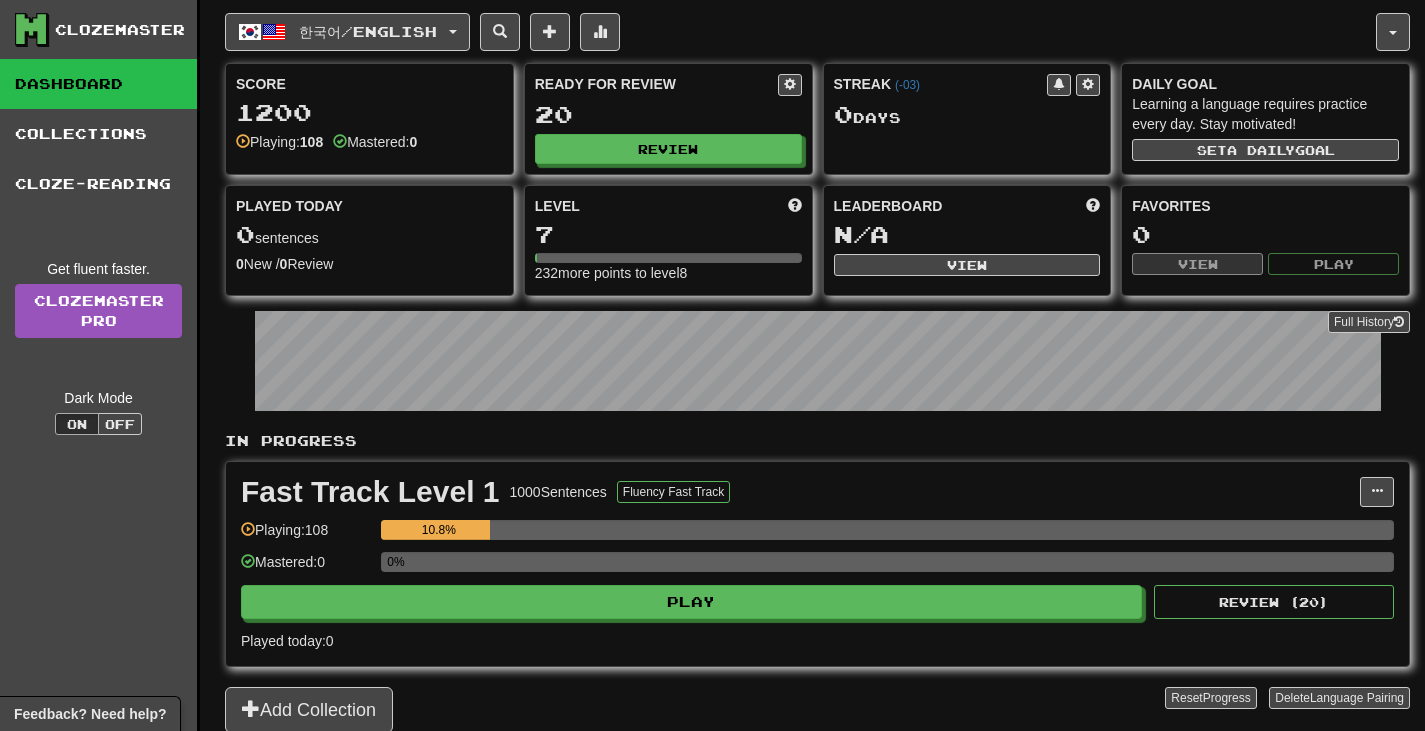 scroll, scrollTop: 0, scrollLeft: 0, axis: both 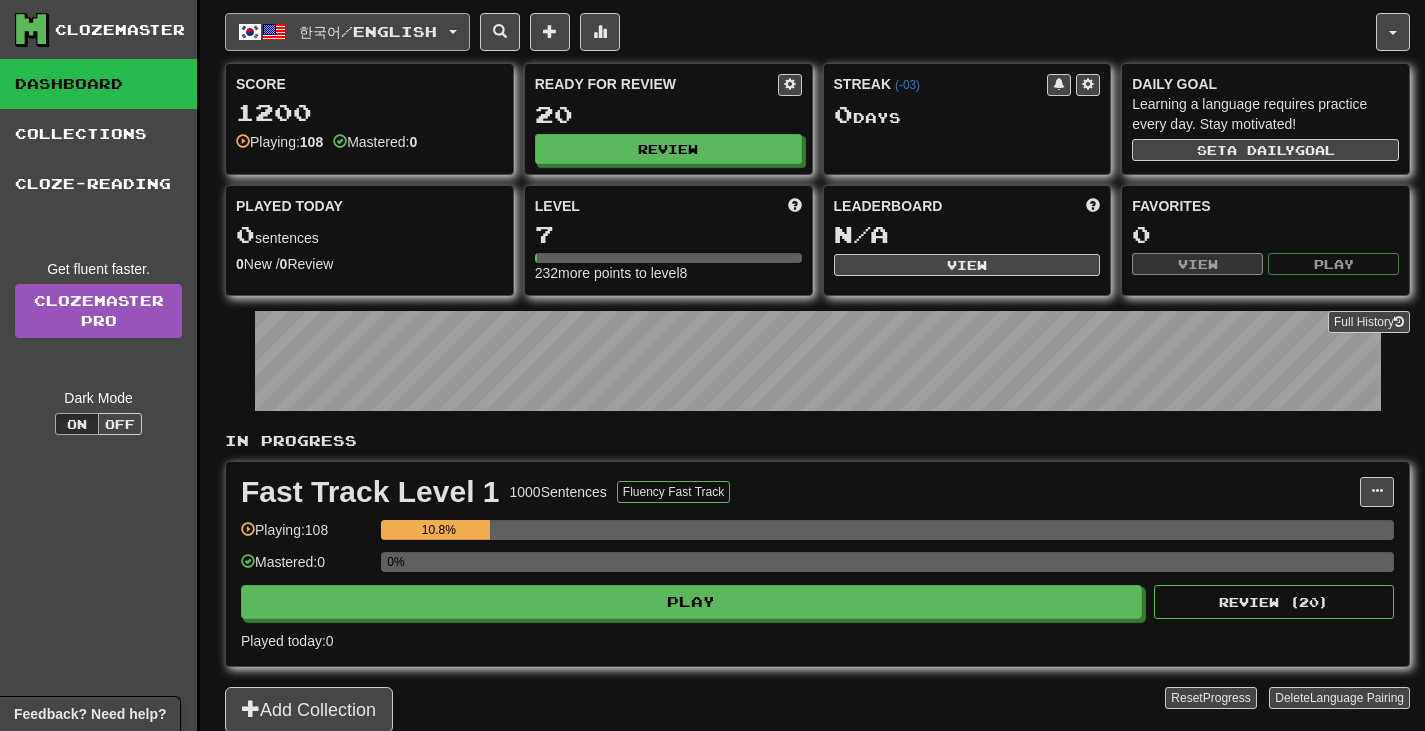 drag, startPoint x: 442, startPoint y: 42, endPoint x: 467, endPoint y: 46, distance: 25.317978 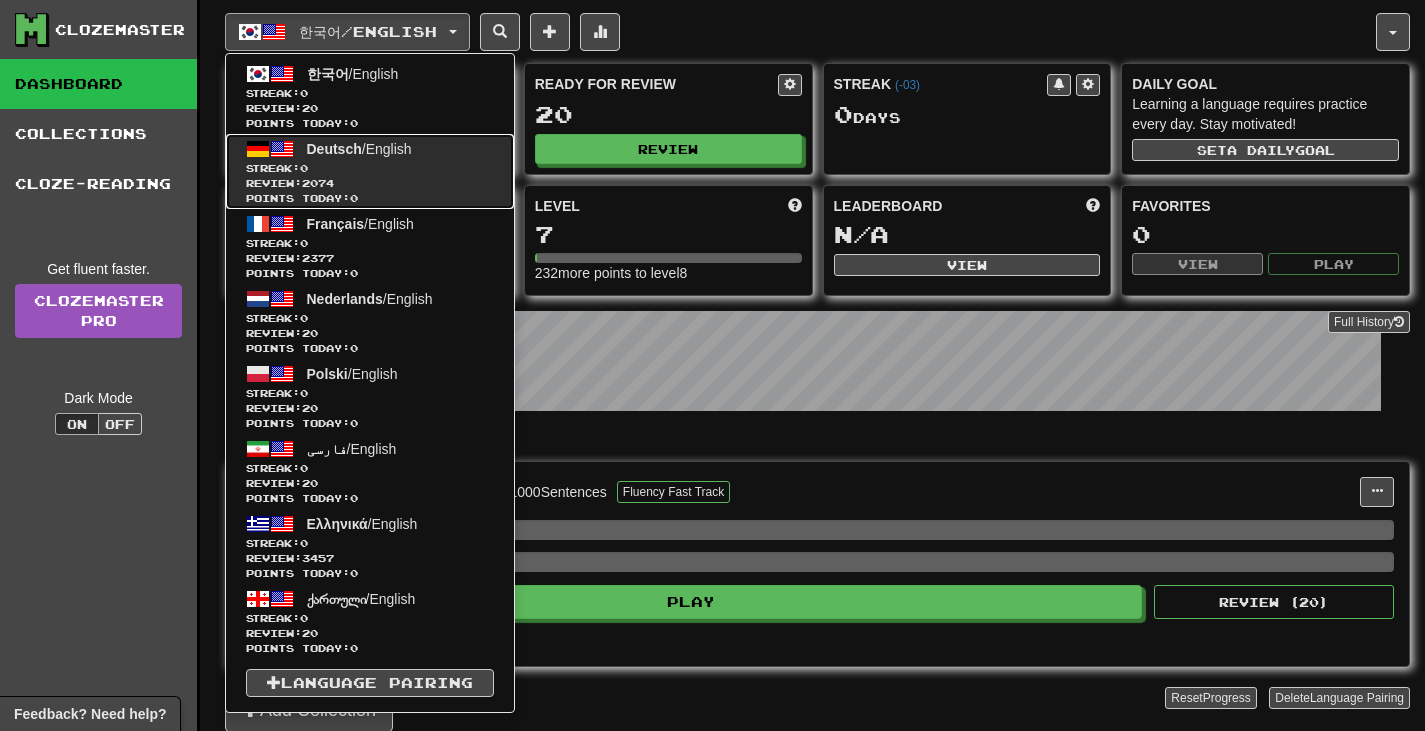 click on "Deutsch  /  English Streak:  0   Review:  2074 Points today:  0" at bounding box center (370, 171) 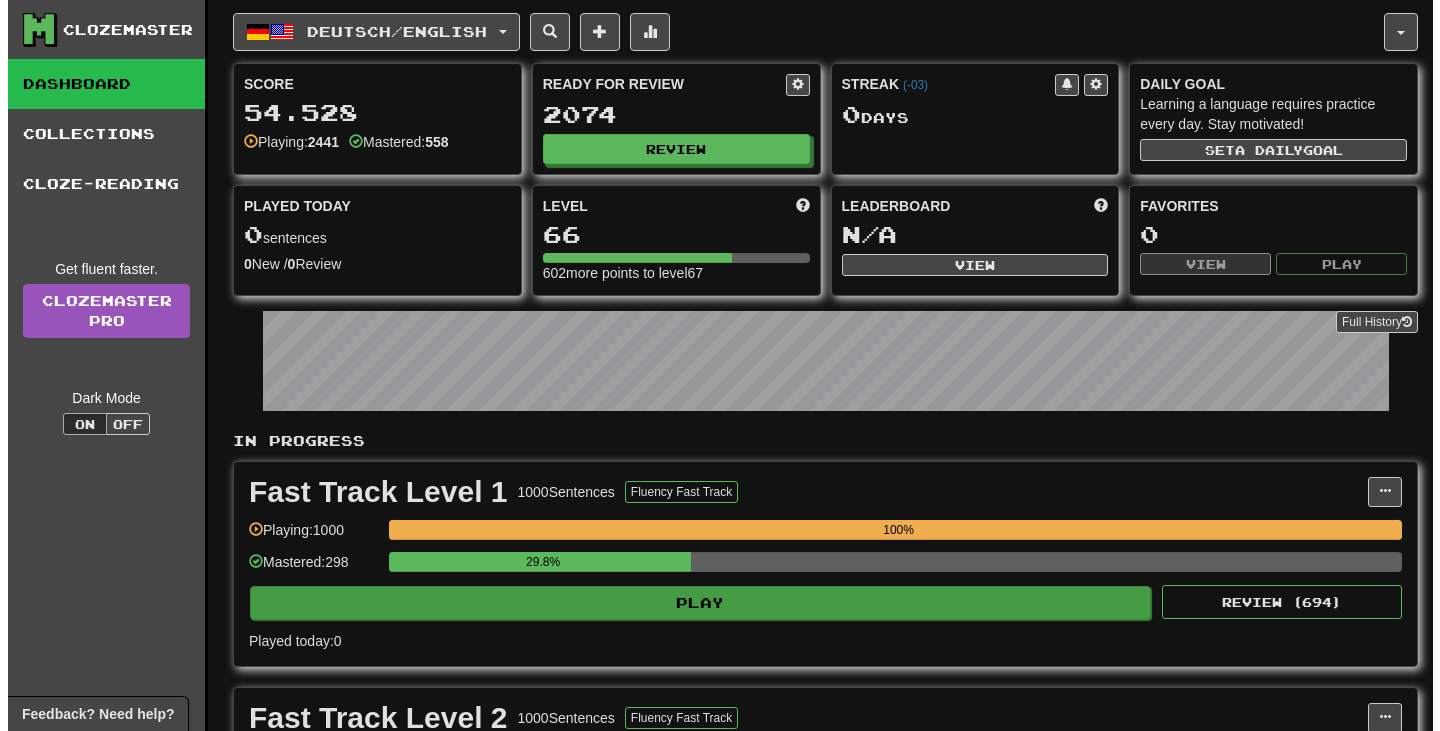 scroll, scrollTop: 200, scrollLeft: 0, axis: vertical 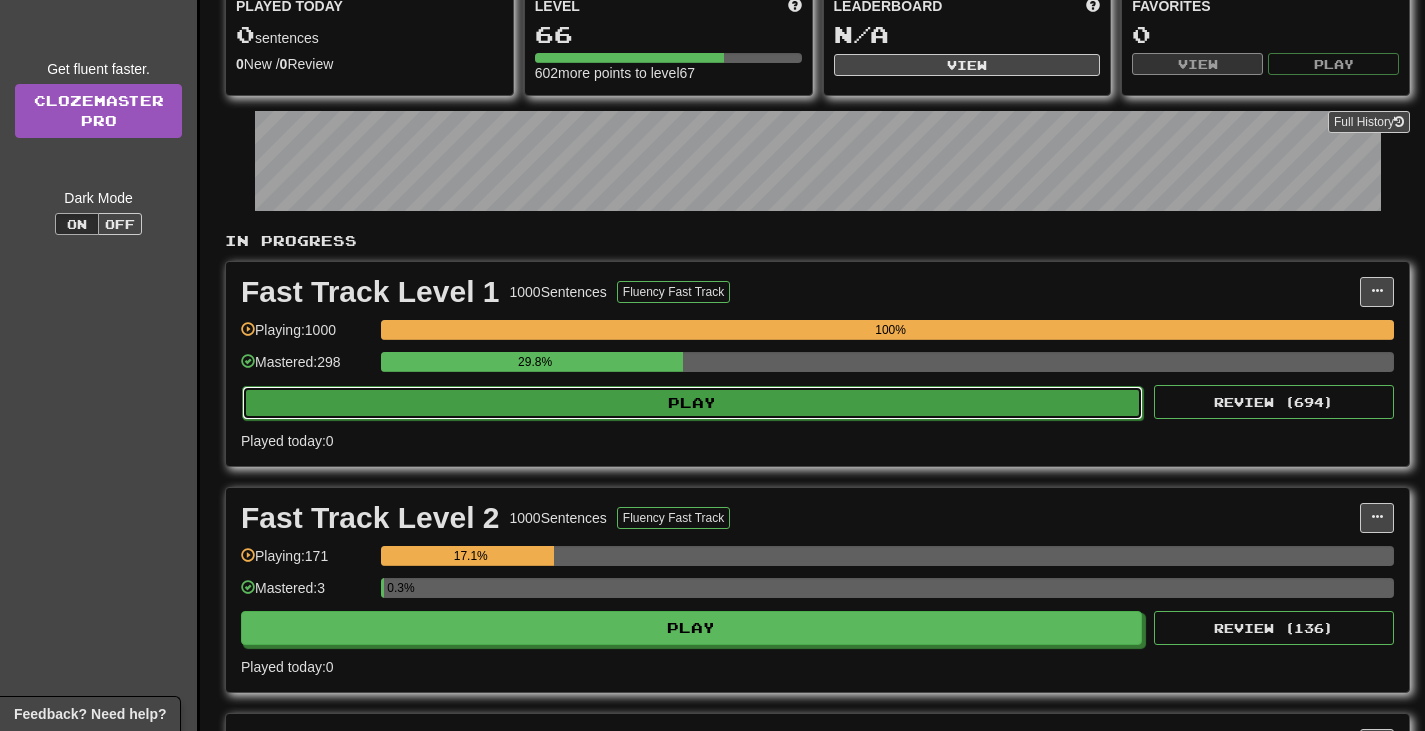click on "Play" at bounding box center [692, 403] 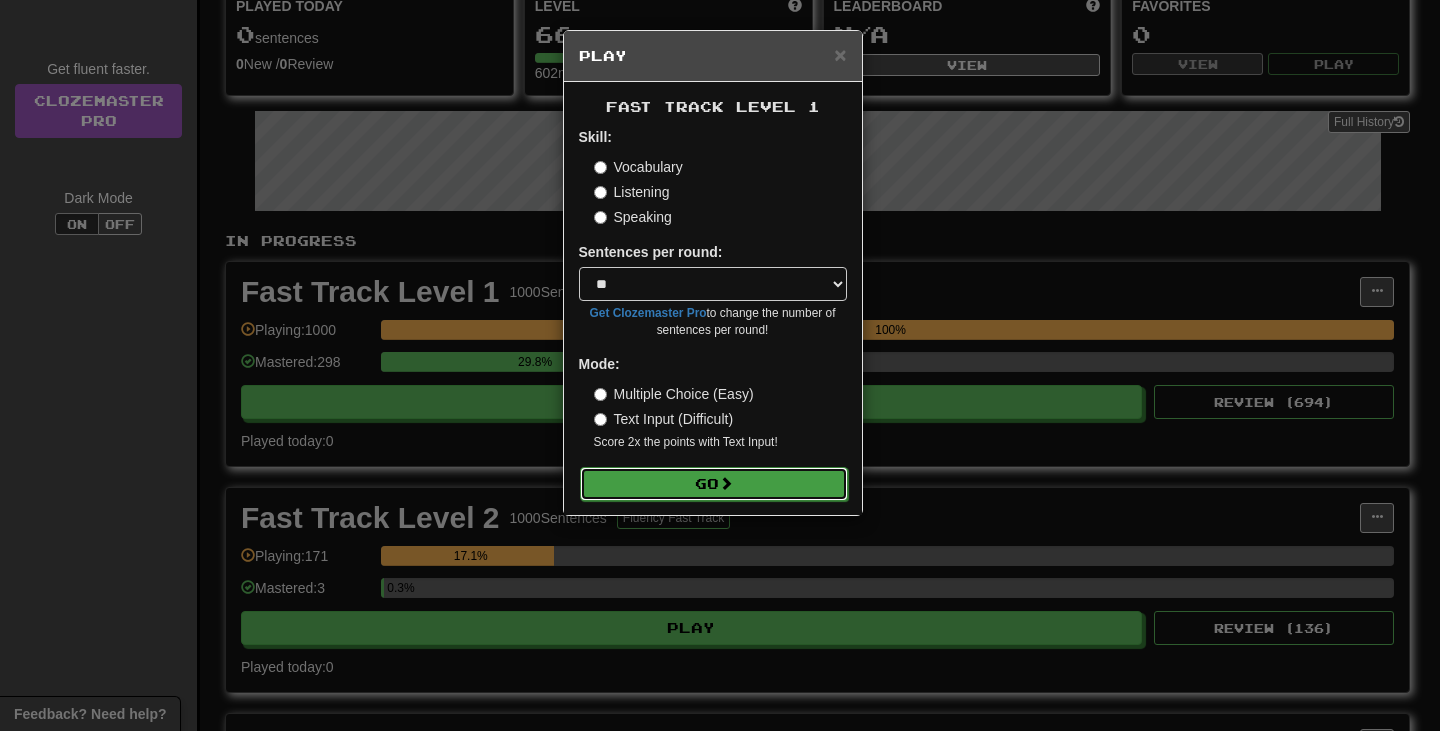 drag, startPoint x: 777, startPoint y: 489, endPoint x: 777, endPoint y: 337, distance: 152 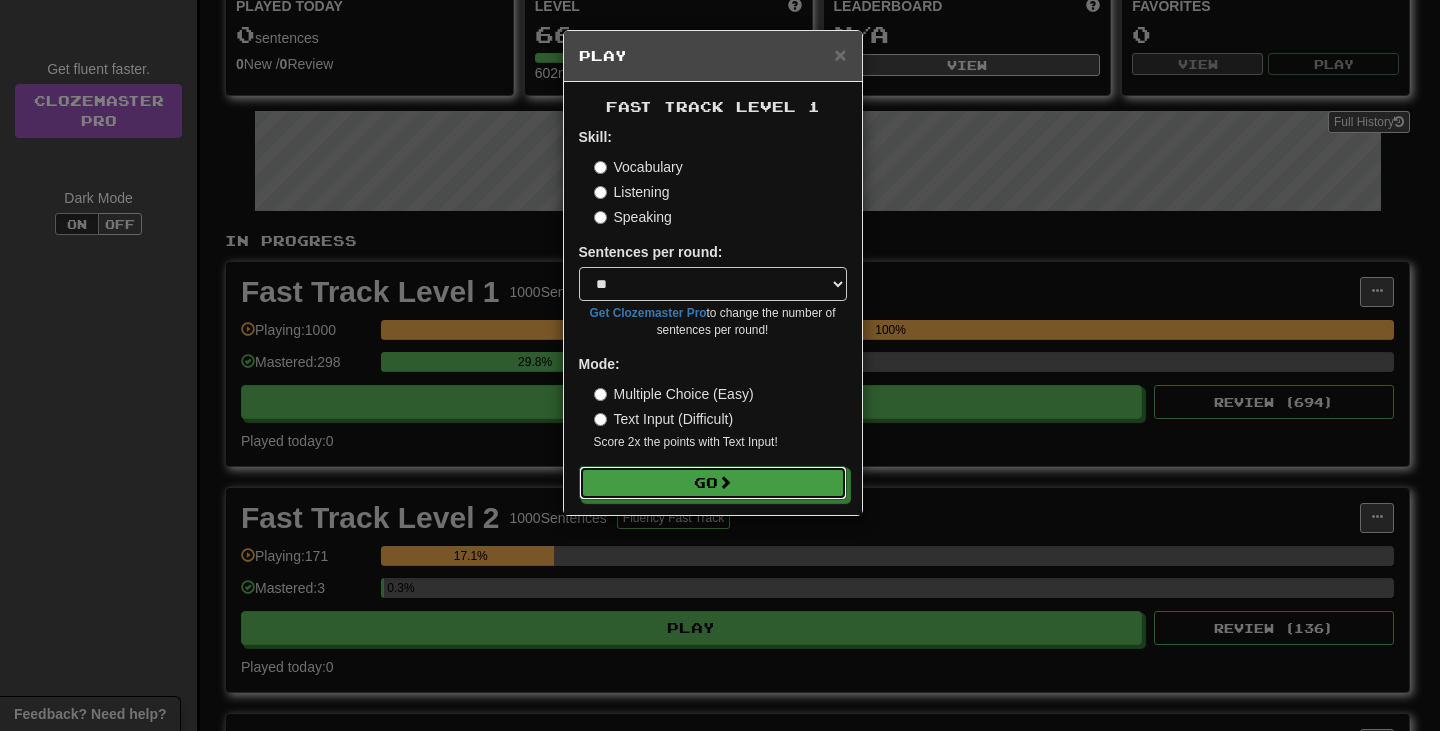 click on "Go" at bounding box center [713, 483] 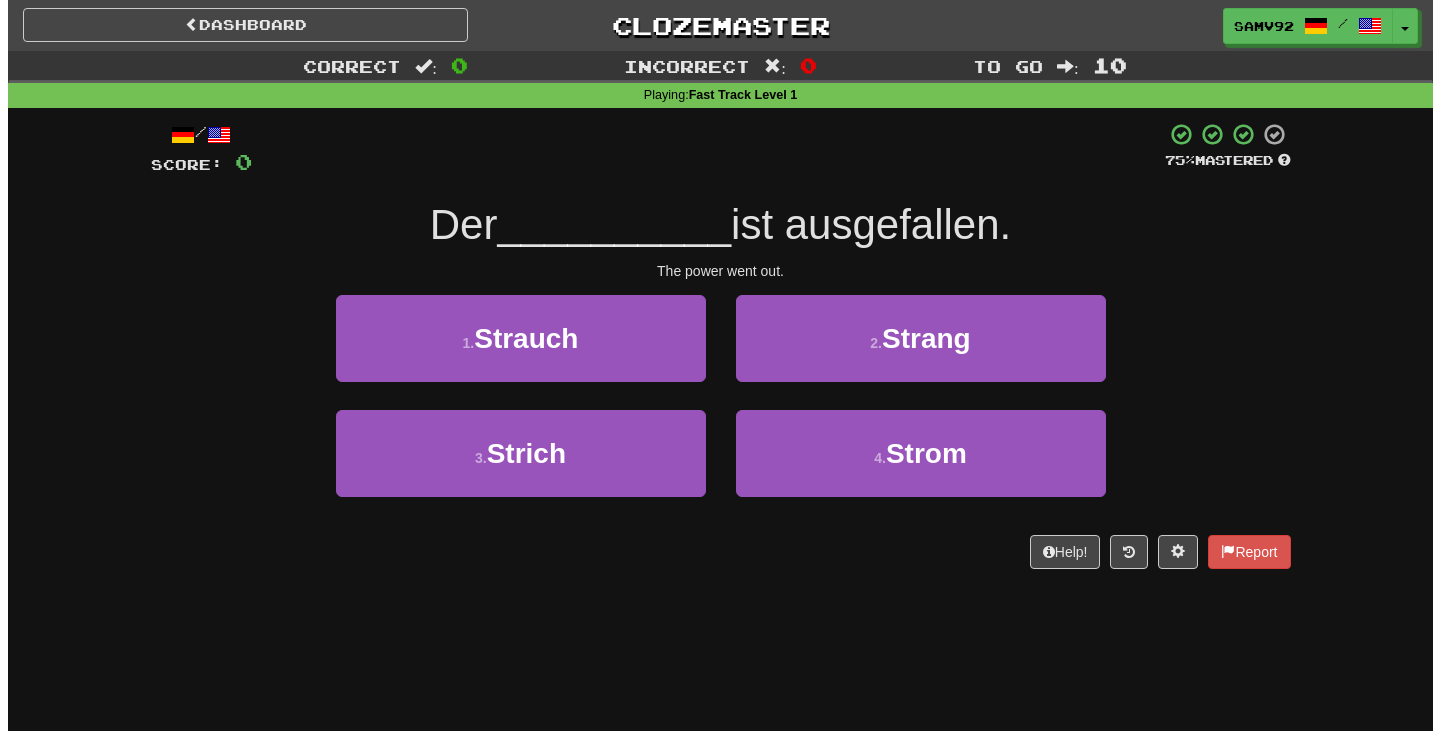 scroll, scrollTop: 0, scrollLeft: 0, axis: both 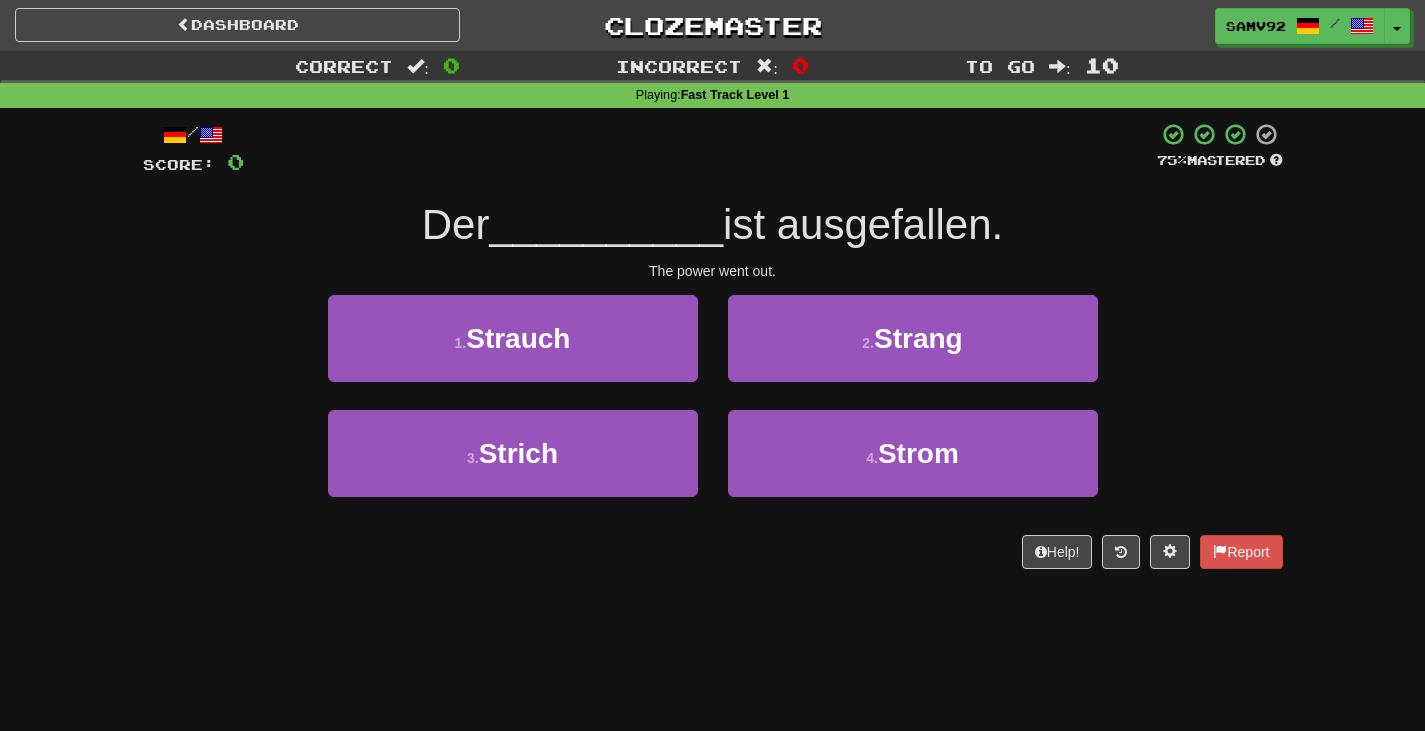 click on "/  Score:   0 75 %  Mastered Der  __________  ist ausgefallen. The power went out. 1 .  Strauch 2 .  Strang 3 .  Strich 4 .  Strom  Help!  Report" at bounding box center [713, 345] 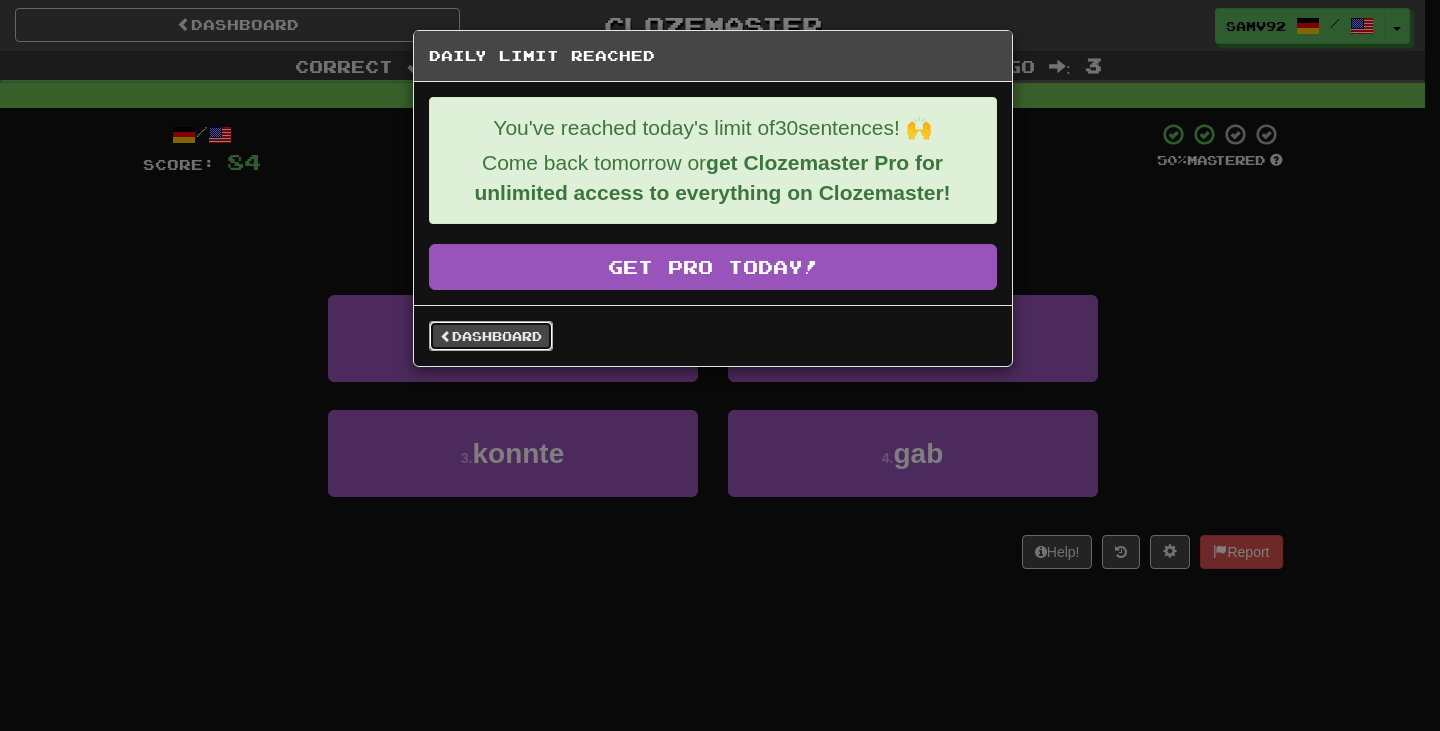 click on "Dashboard" at bounding box center (491, 336) 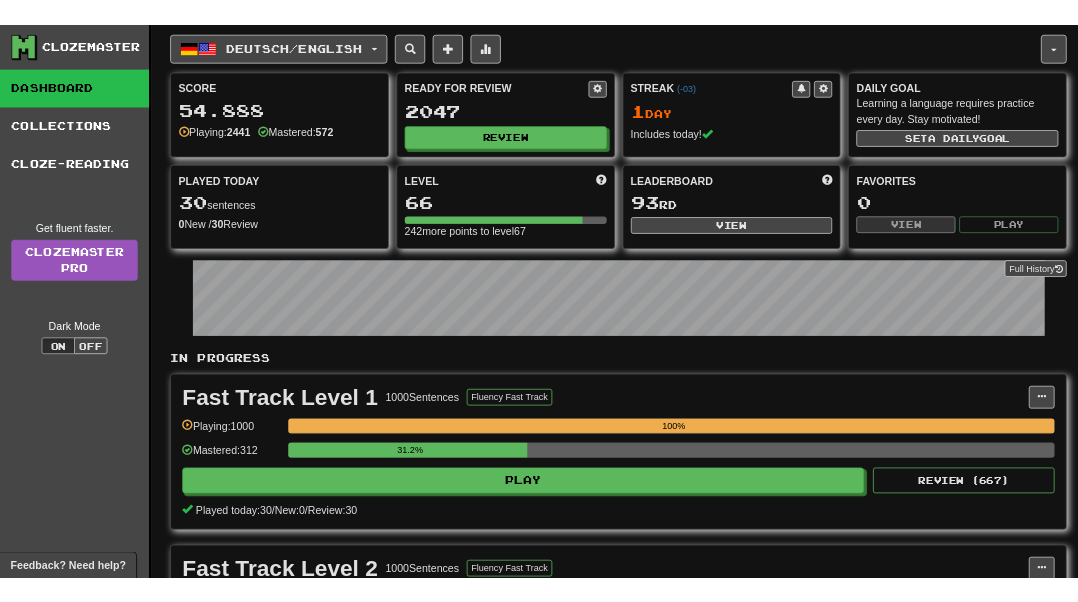 scroll, scrollTop: 0, scrollLeft: 0, axis: both 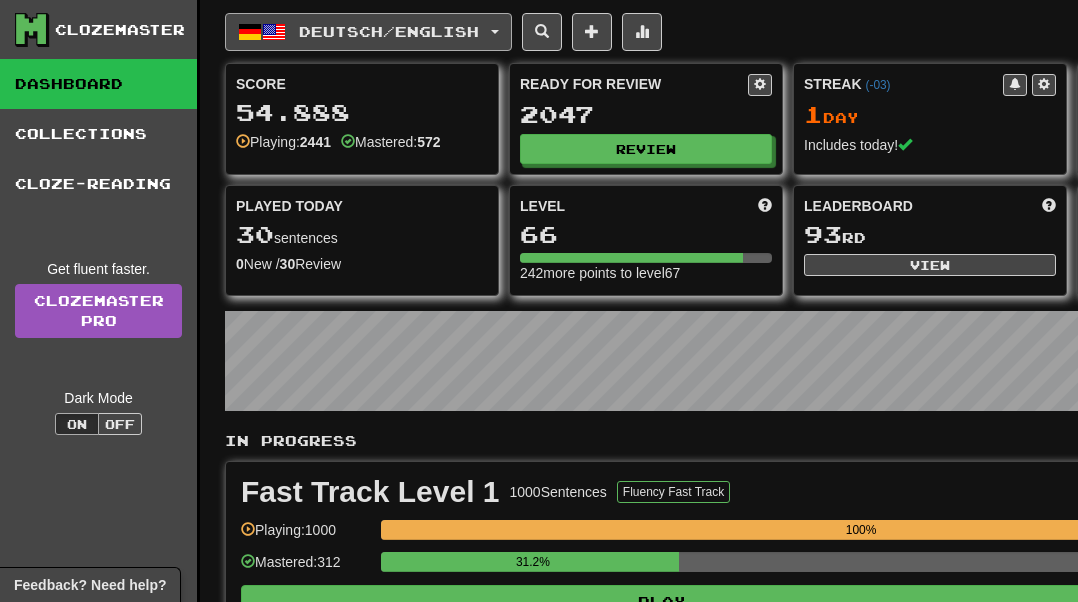 click on "Deutsch  /  English" at bounding box center (368, 32) 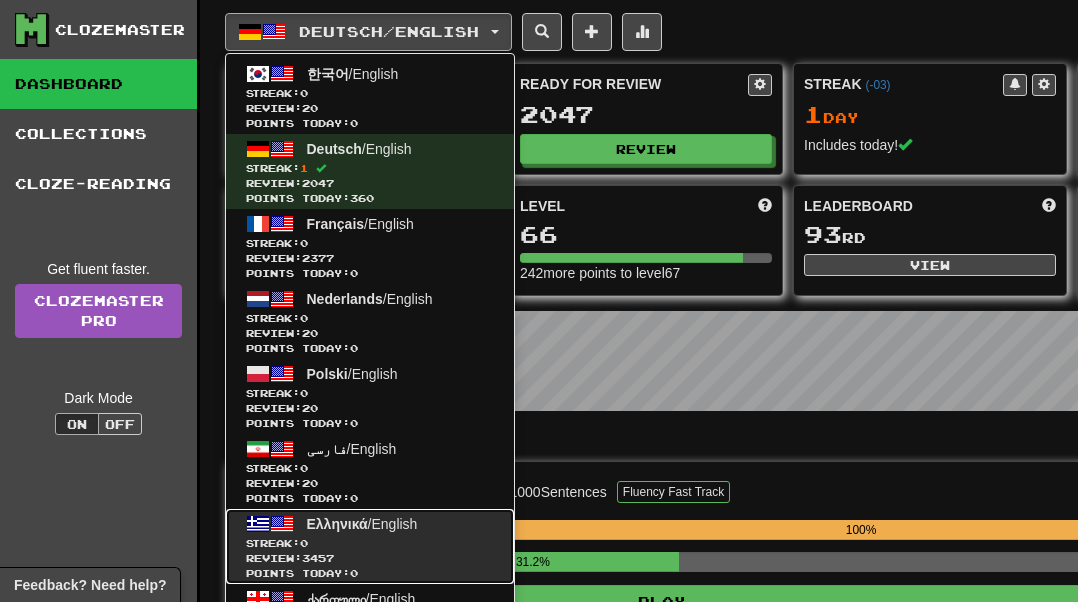 click on "Ελληνικά  /  English Streak:  0   Review:  3457 Points today:  0" at bounding box center (370, 546) 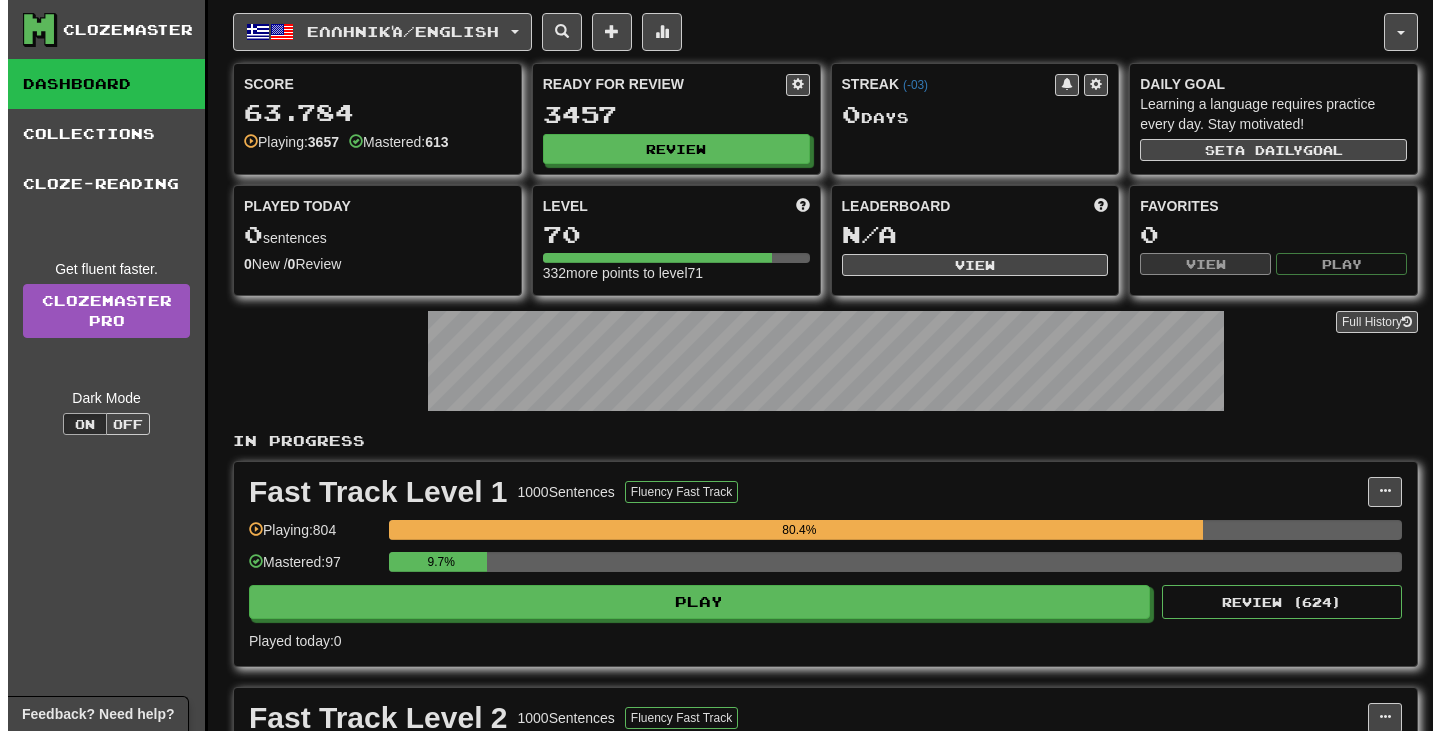 scroll, scrollTop: 300, scrollLeft: 0, axis: vertical 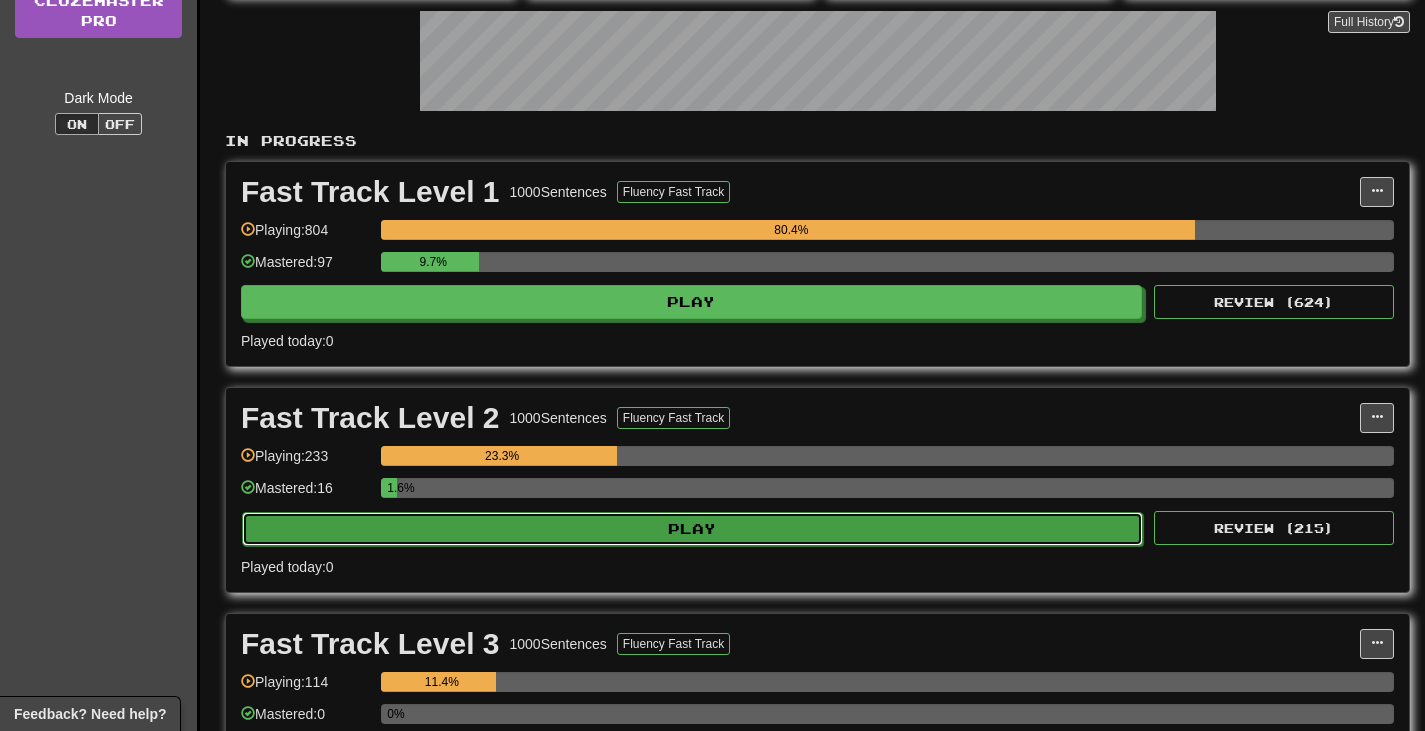 click on "Play" at bounding box center (692, 529) 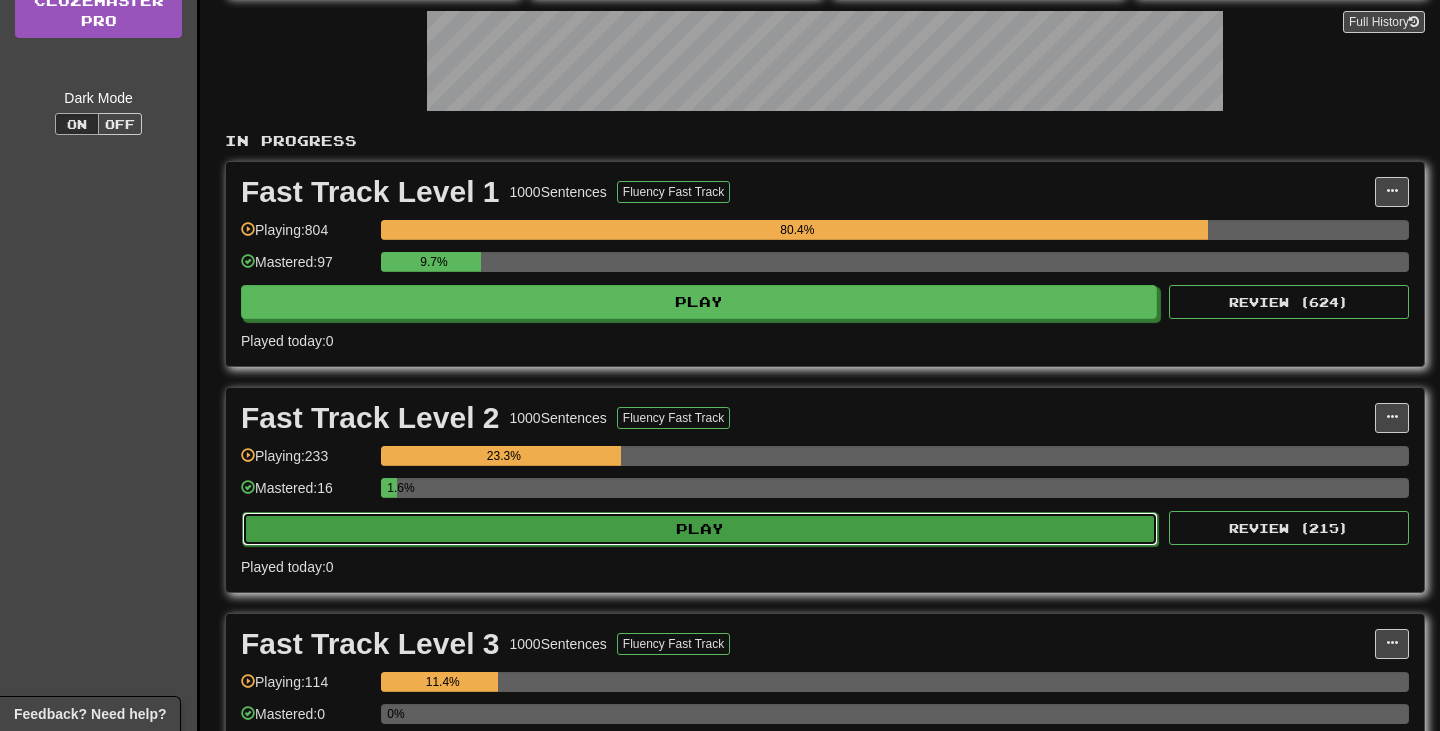 select on "**" 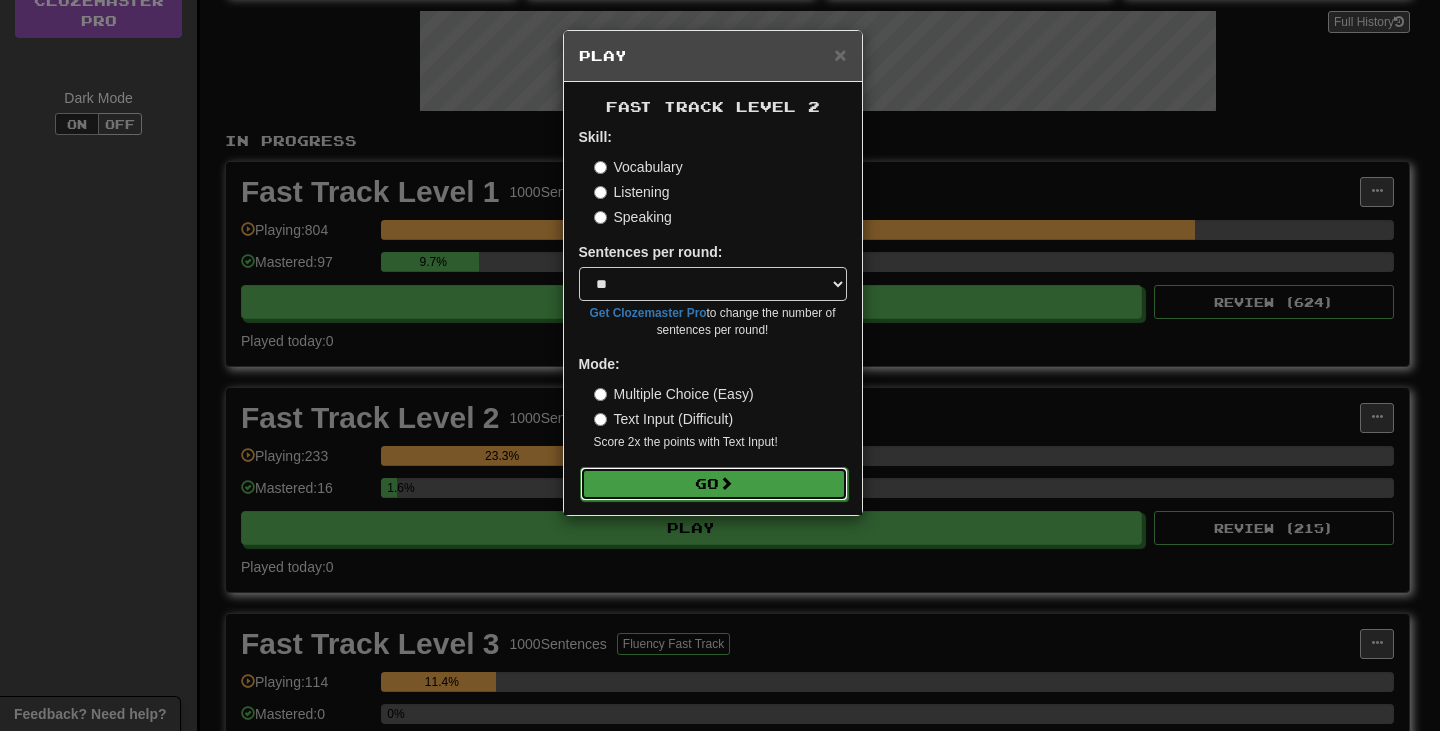 click on "Go" at bounding box center (714, 484) 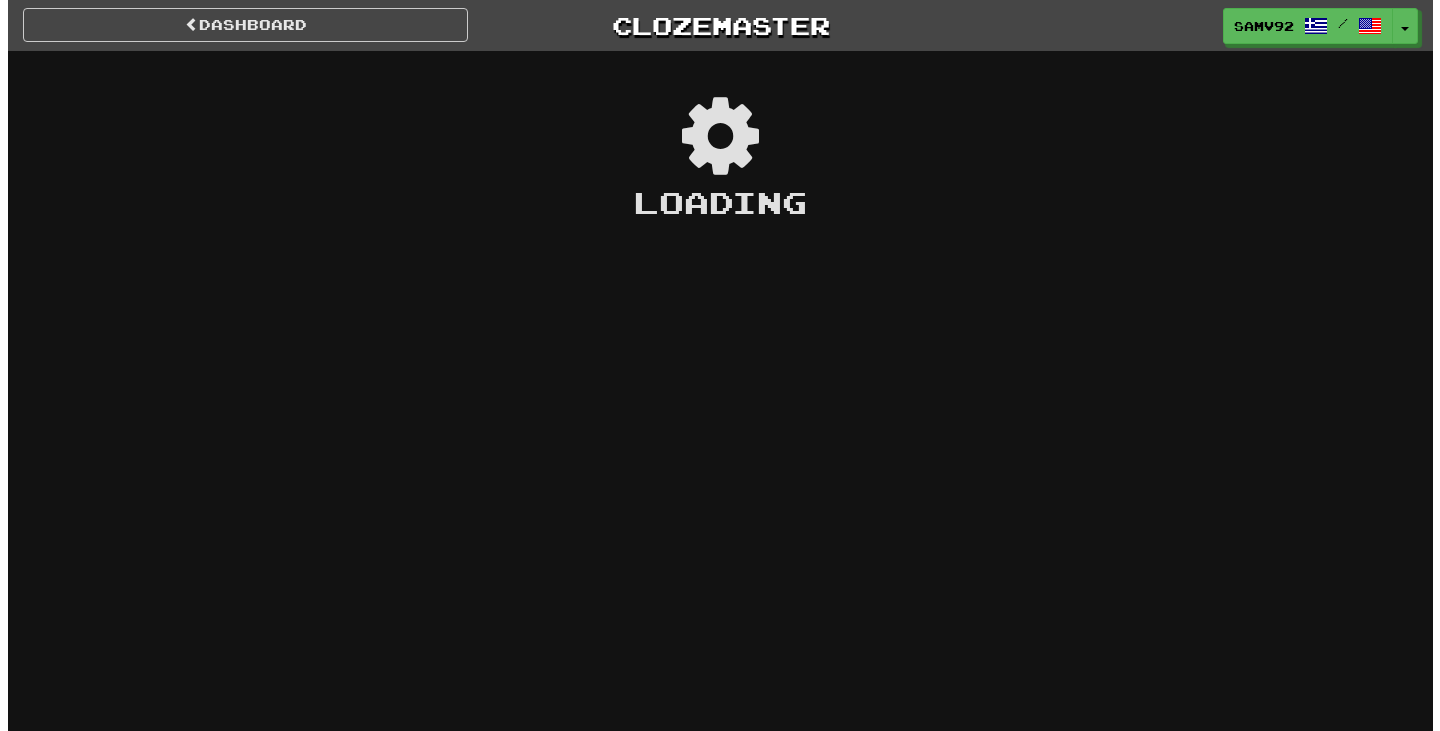 scroll, scrollTop: 0, scrollLeft: 0, axis: both 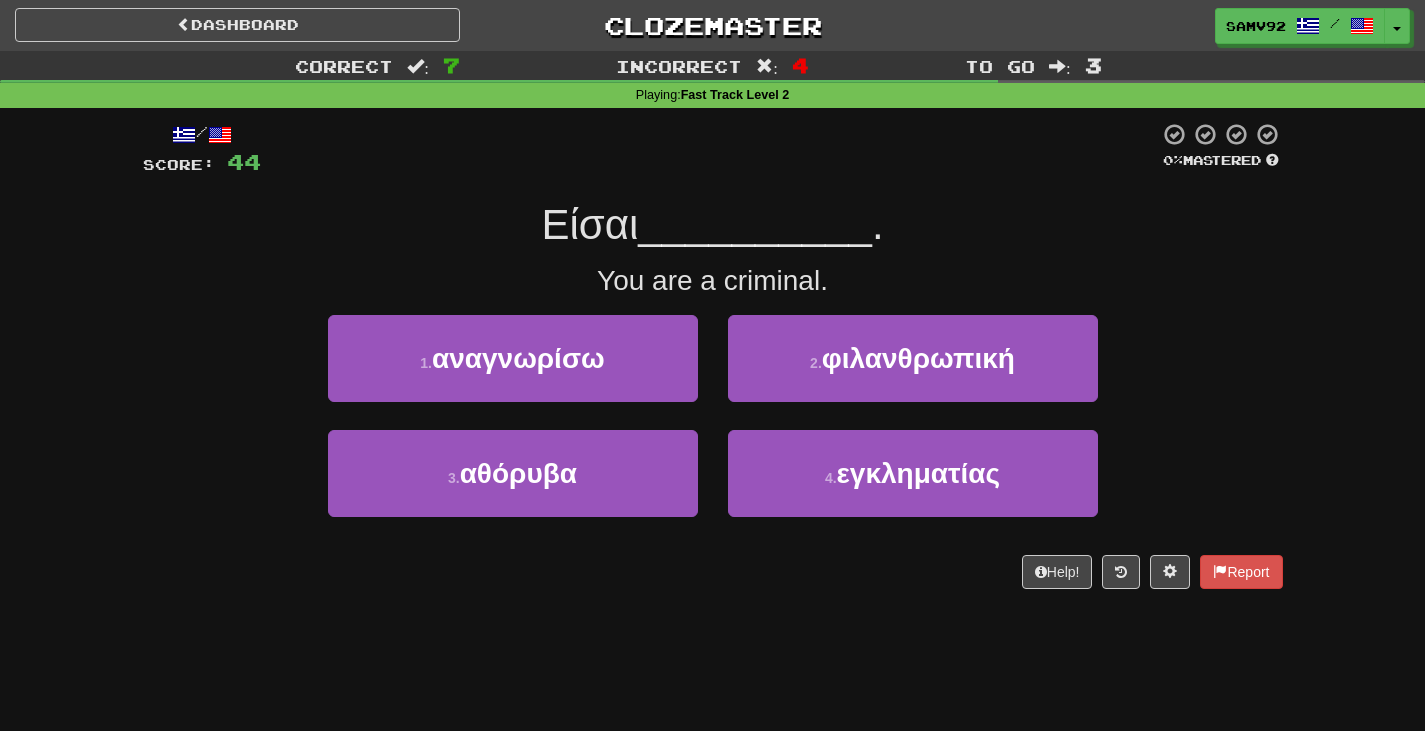 click on "Help!  Report" at bounding box center [713, 572] 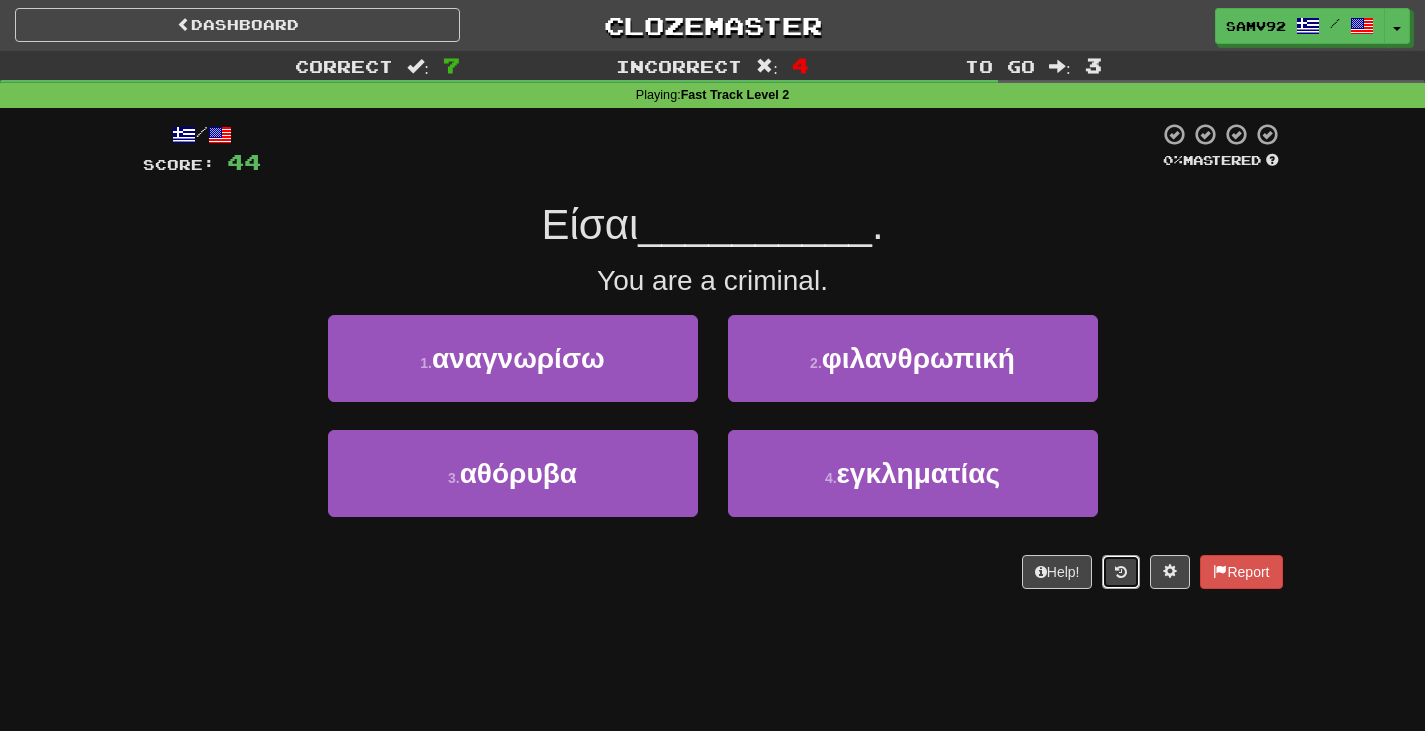 click at bounding box center [1121, 572] 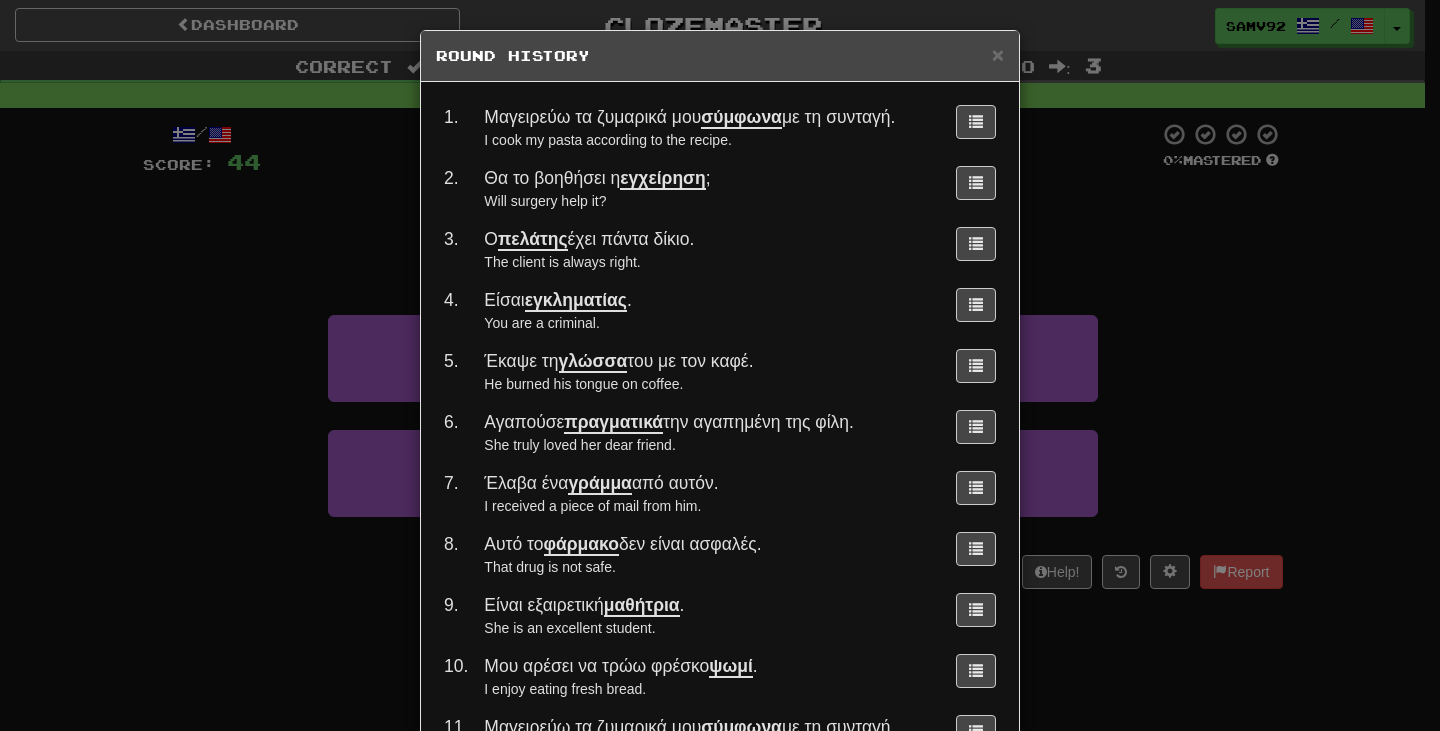 scroll, scrollTop: 100, scrollLeft: 0, axis: vertical 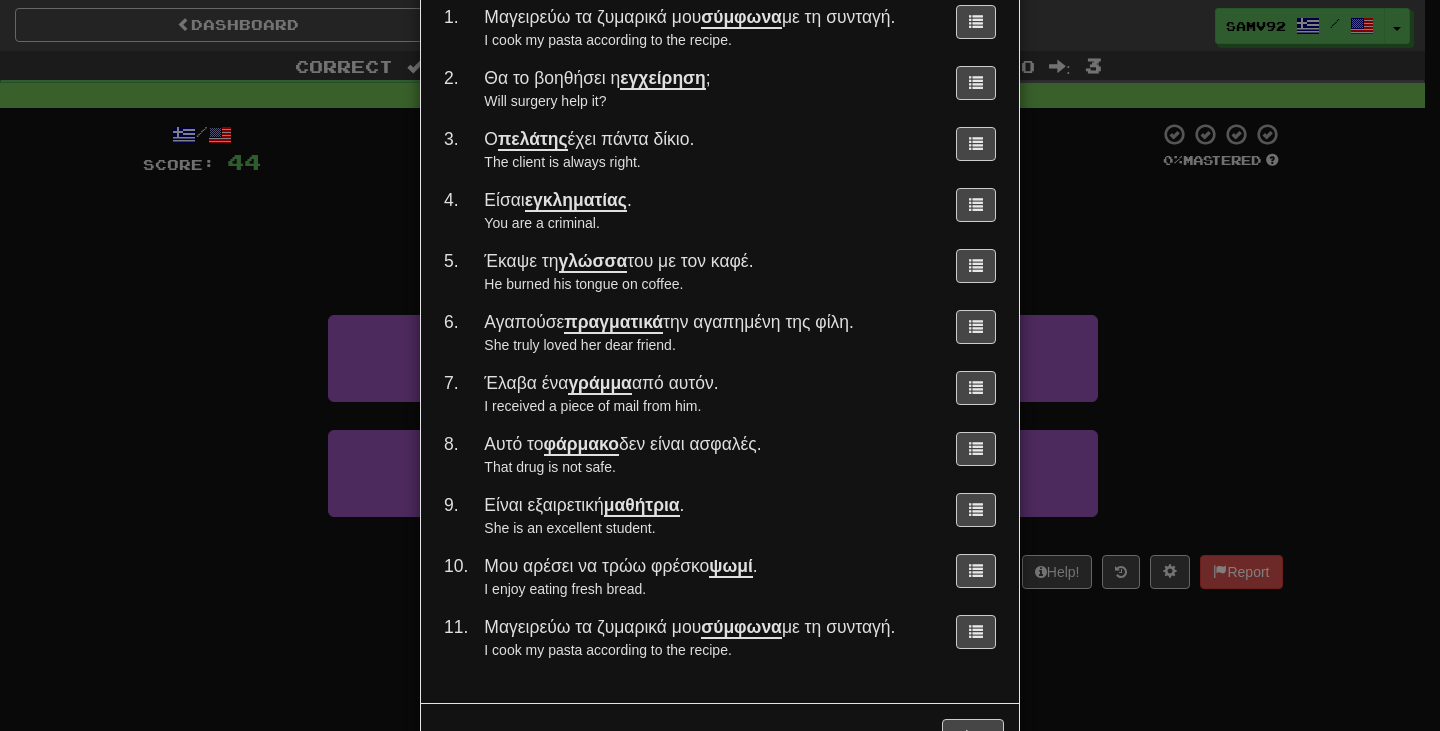 click on "× Round History 1 . Μαγειρεύω τα ζυμαρικά μου σύμφωνα με τη συνταγή. I cook my pasta according to the recipe. 2 . Θα το βοηθήσει η εγχείρηση ; Will surgery help it? 3 . Ο πελάτης έχει πάντα δίκιο. The client is always right. 4 . Είσαι εγκληματίας . You are a criminal. 5 . Έκαψε τη γλώσσα του με τον καφέ. He burned his tongue on coffee. 6 . Αγαπούσε πραγματικά την αγαπημένη της φίλη. She truly loved her dear friend. 7 . Έλαβα ένα γράμμα από αυτόν. I received a piece of mail from him. 8 . Αυτό το φάρμακο δεν είναι ασφαλές. That drug is not safe. 9 . Είναι εξαιρετική μαθήτρια . She is an excellent student. 10 . Μου αρέσει να τρώω φρέσκο ψωμί . I enjoy eating fresh bread. 11 . Μαγειρεύω τα ζυμαρικά μου σύμφωνα" at bounding box center (720, 365) 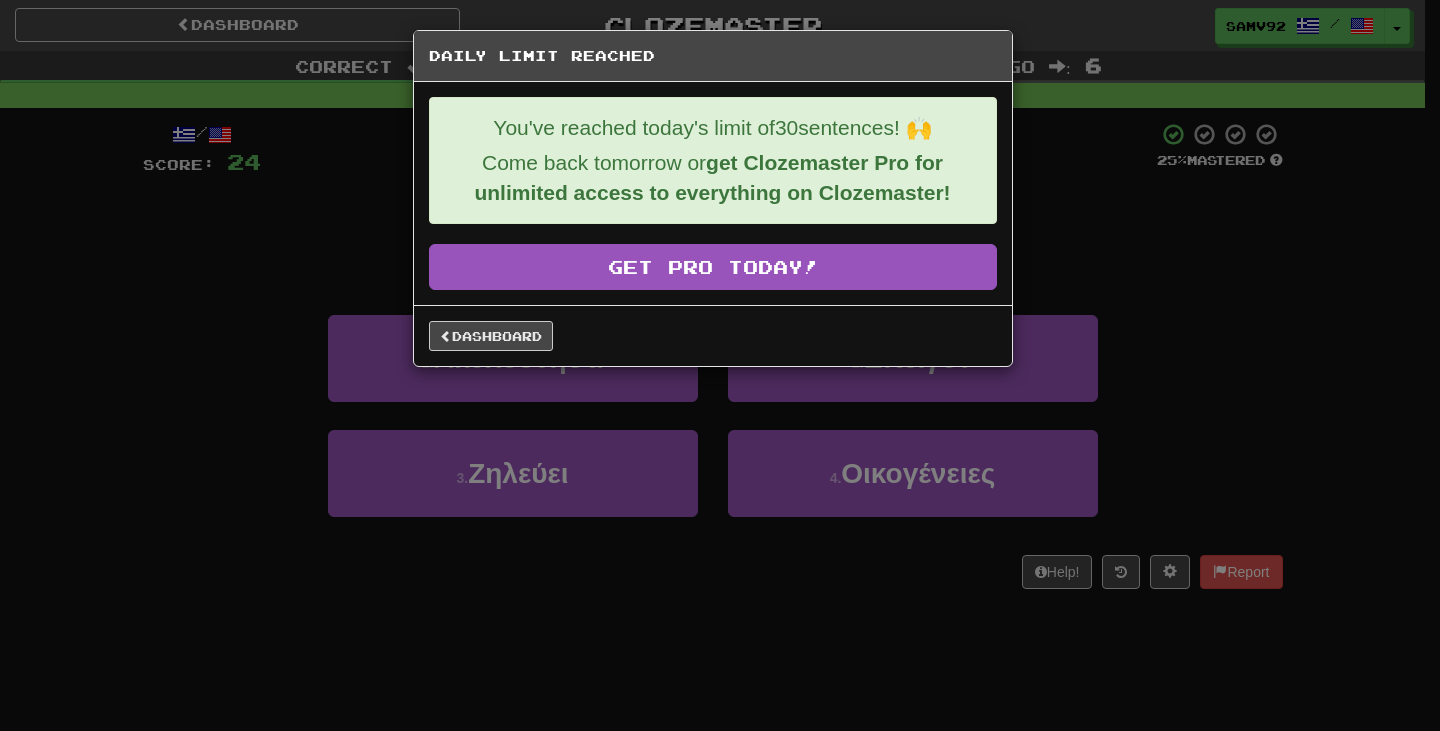 click on "Dashboard" at bounding box center (713, 335) 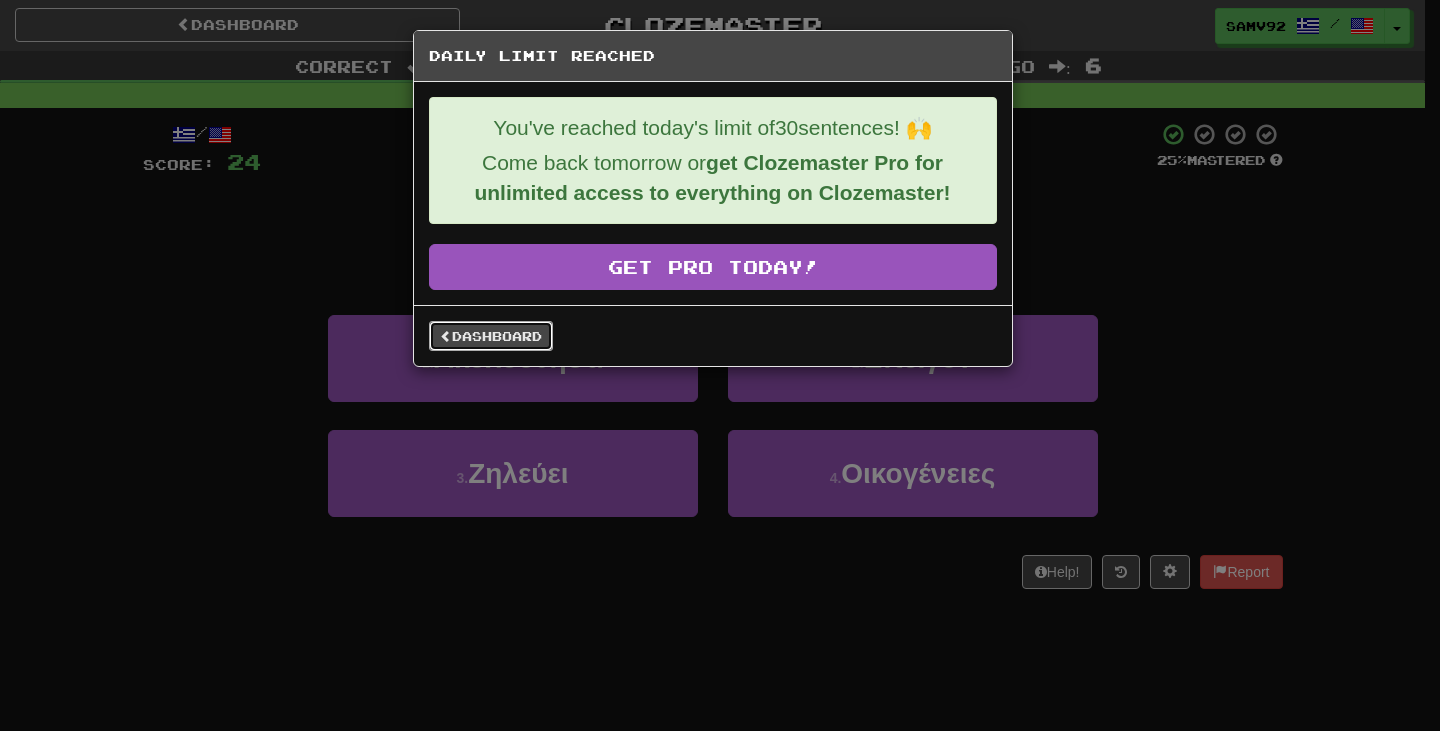 click on "Dashboard" at bounding box center [491, 336] 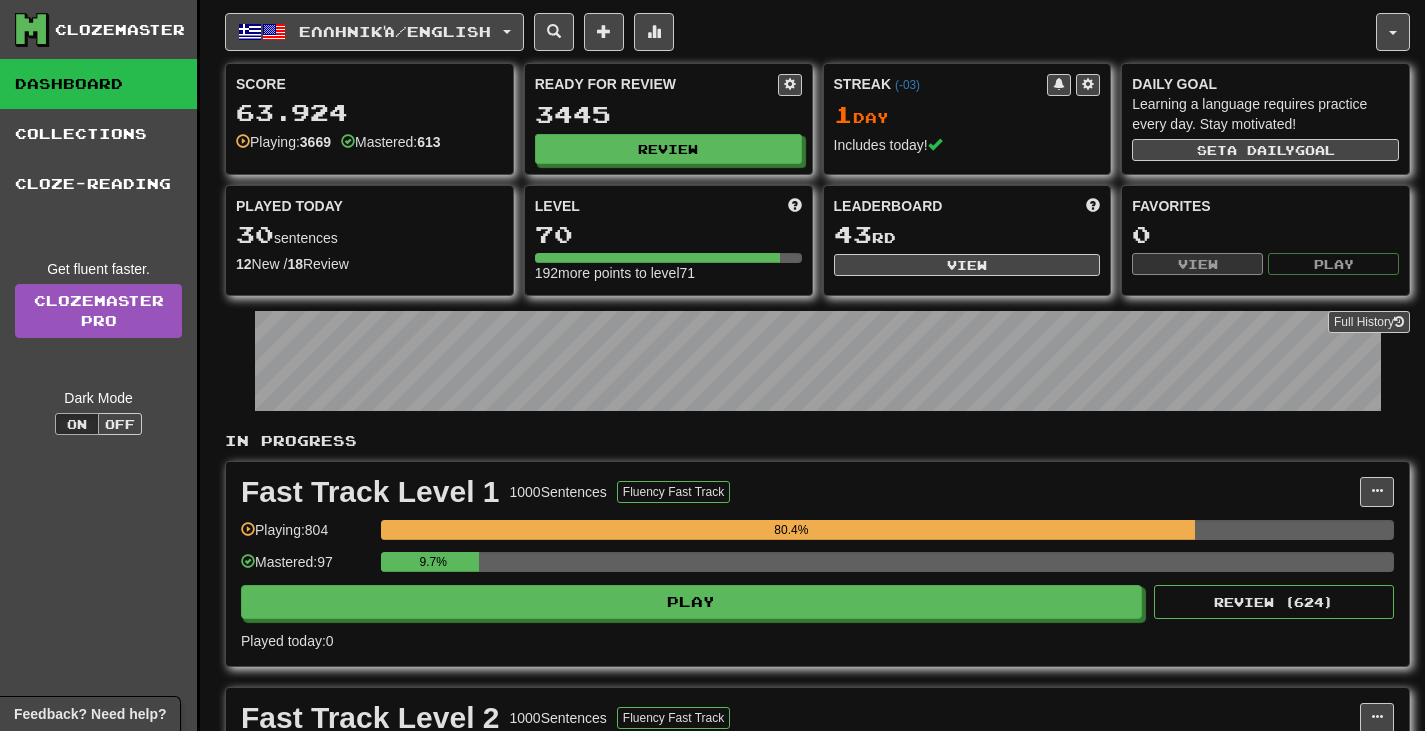 scroll, scrollTop: 0, scrollLeft: 0, axis: both 